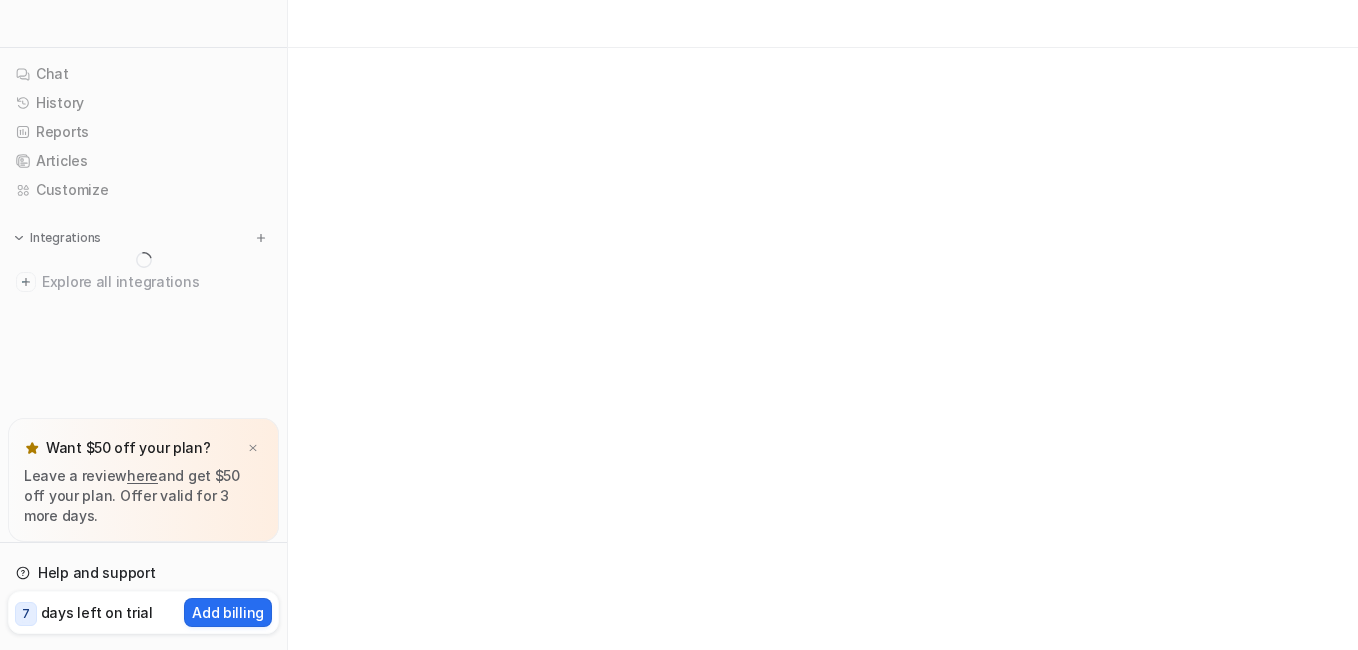 scroll, scrollTop: 0, scrollLeft: 0, axis: both 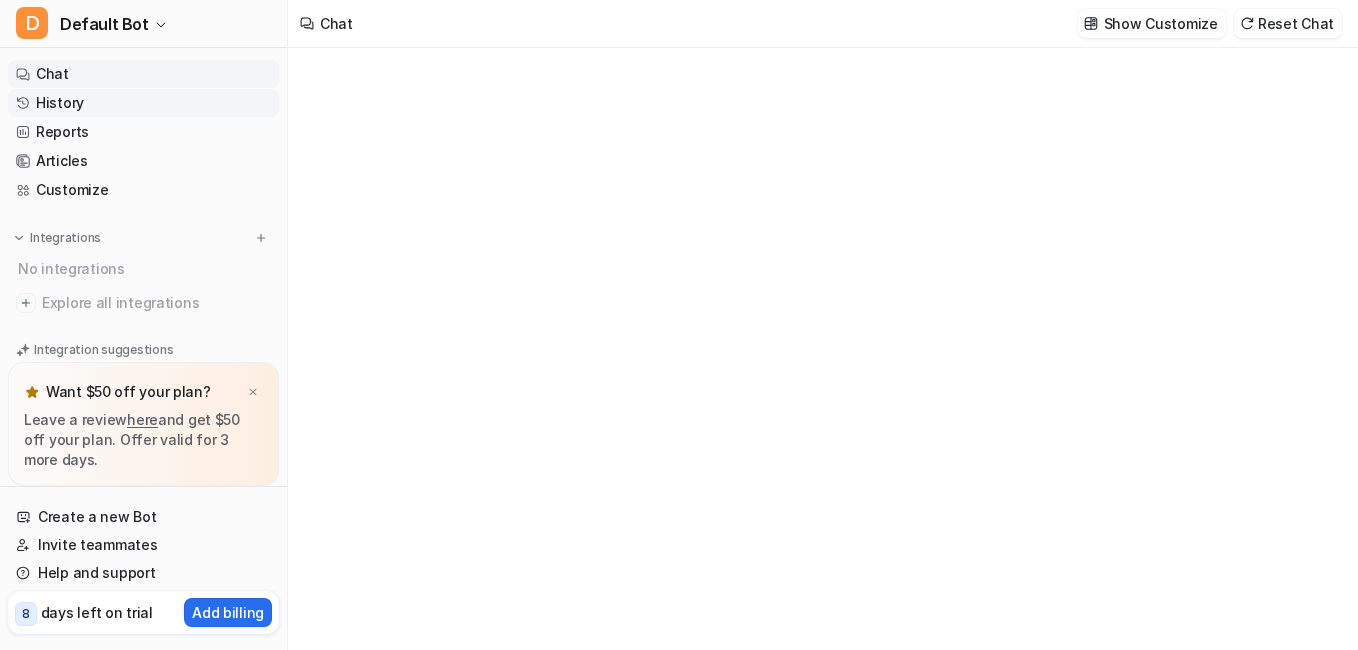 type on "**********" 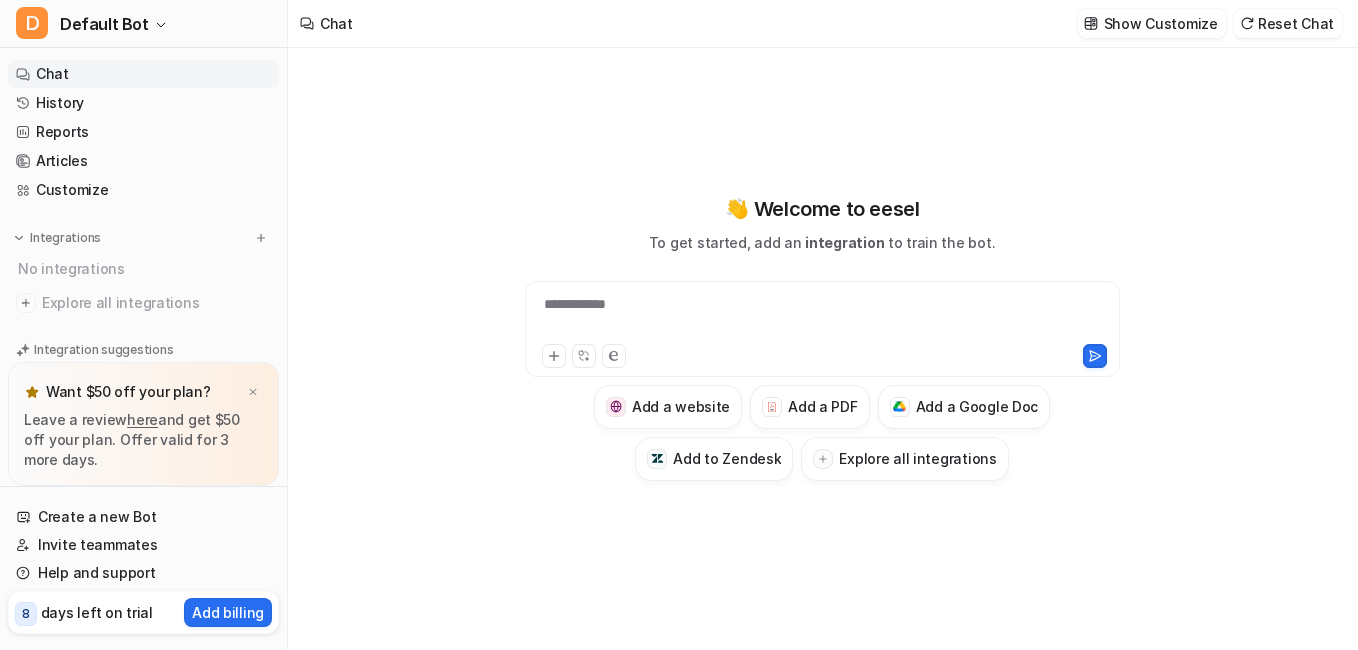click on "Chat" at bounding box center (143, 74) 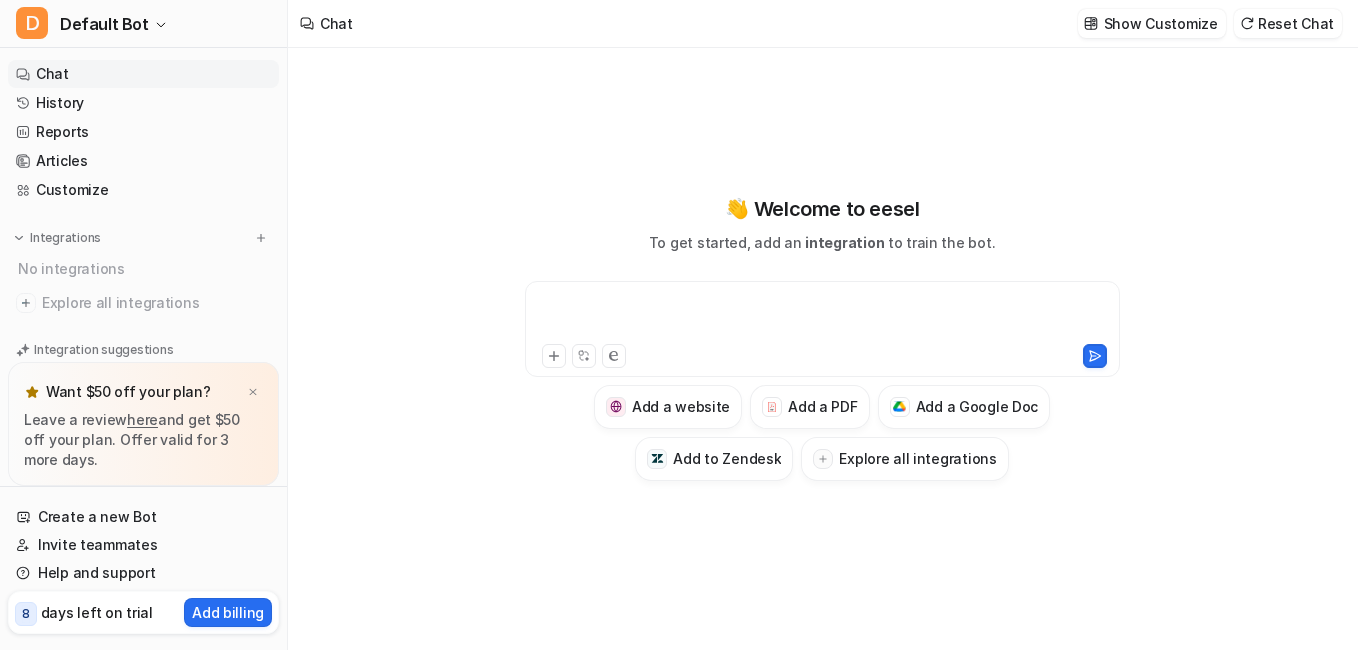 click at bounding box center [822, 317] 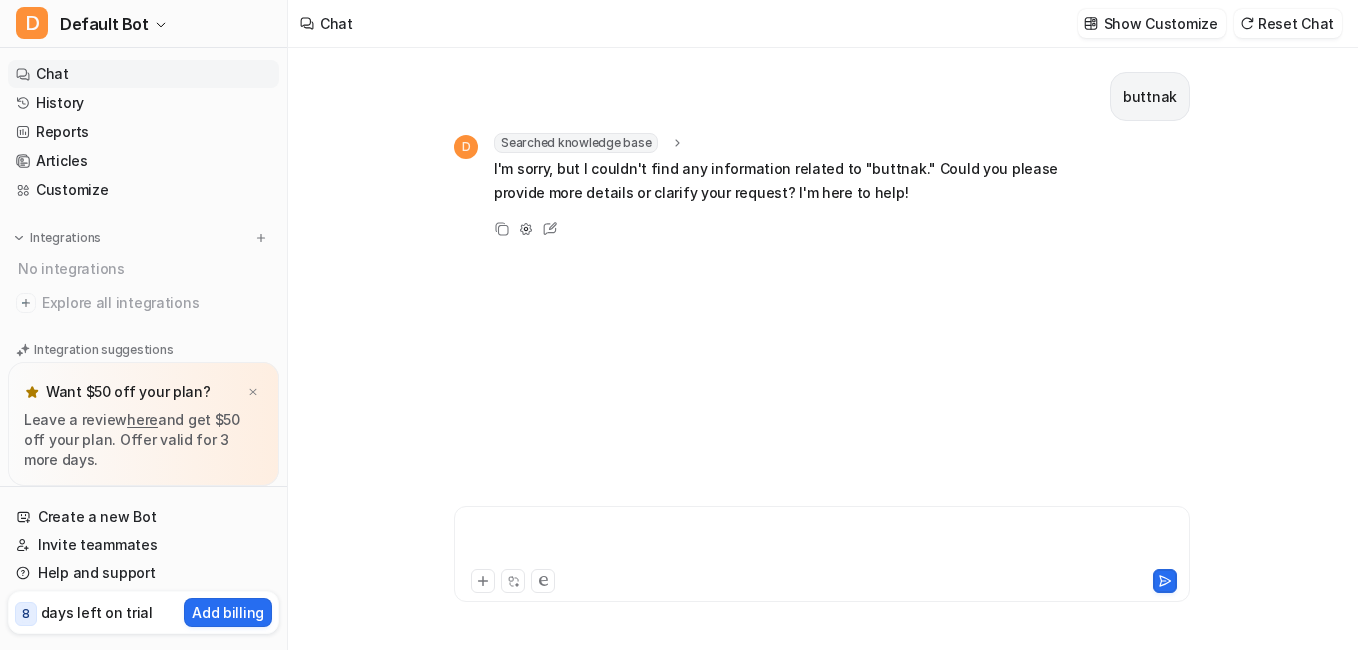 click at bounding box center [822, 542] 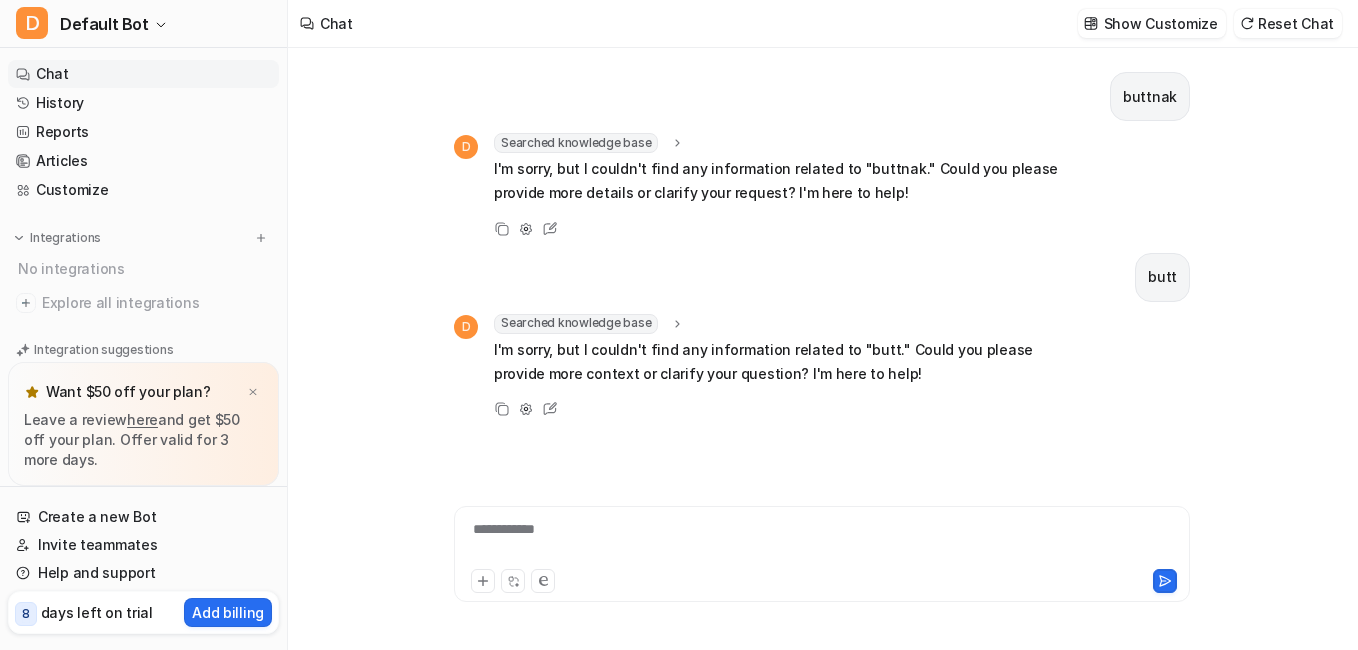 click on "**********" at bounding box center (822, 542) 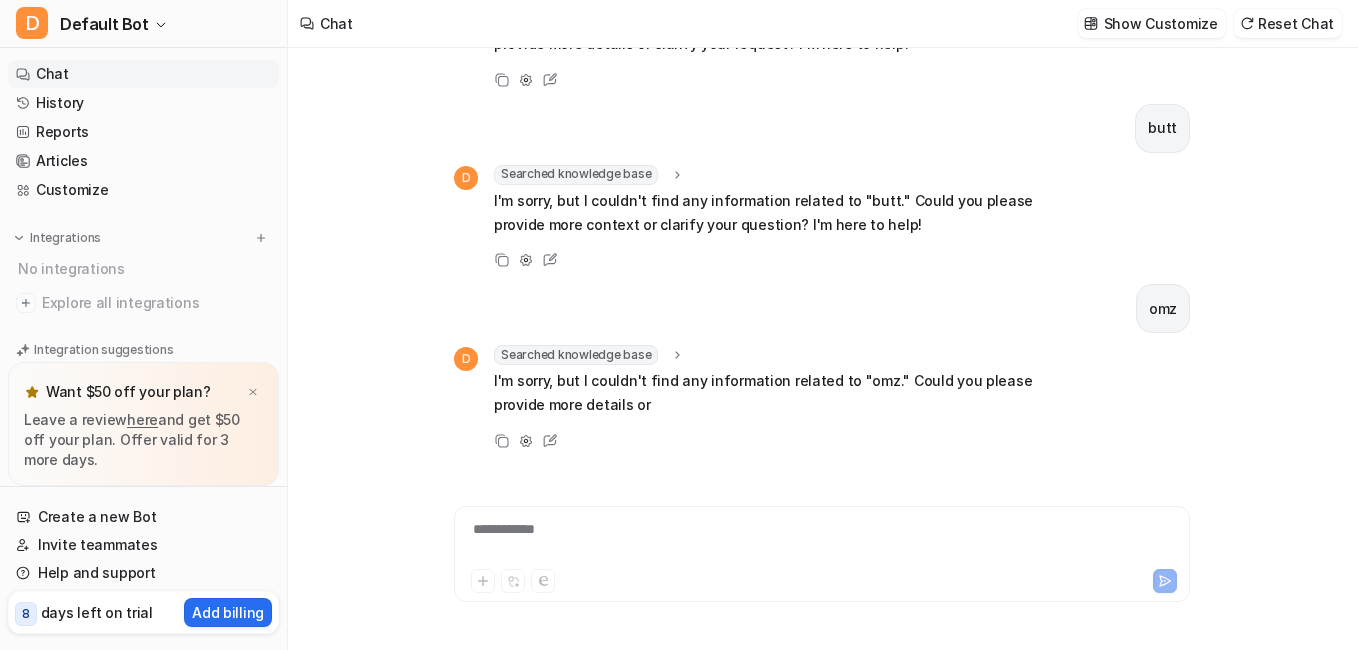 scroll, scrollTop: 173, scrollLeft: 0, axis: vertical 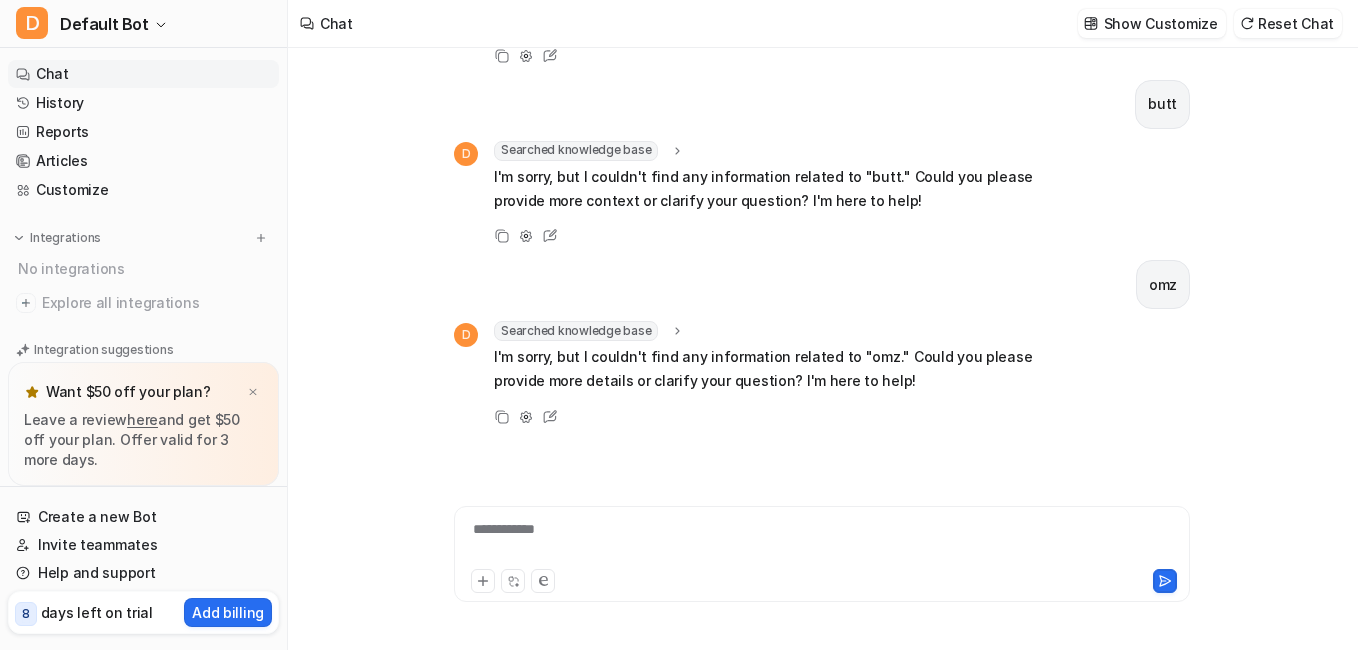 click on "Chat" at bounding box center [143, 74] 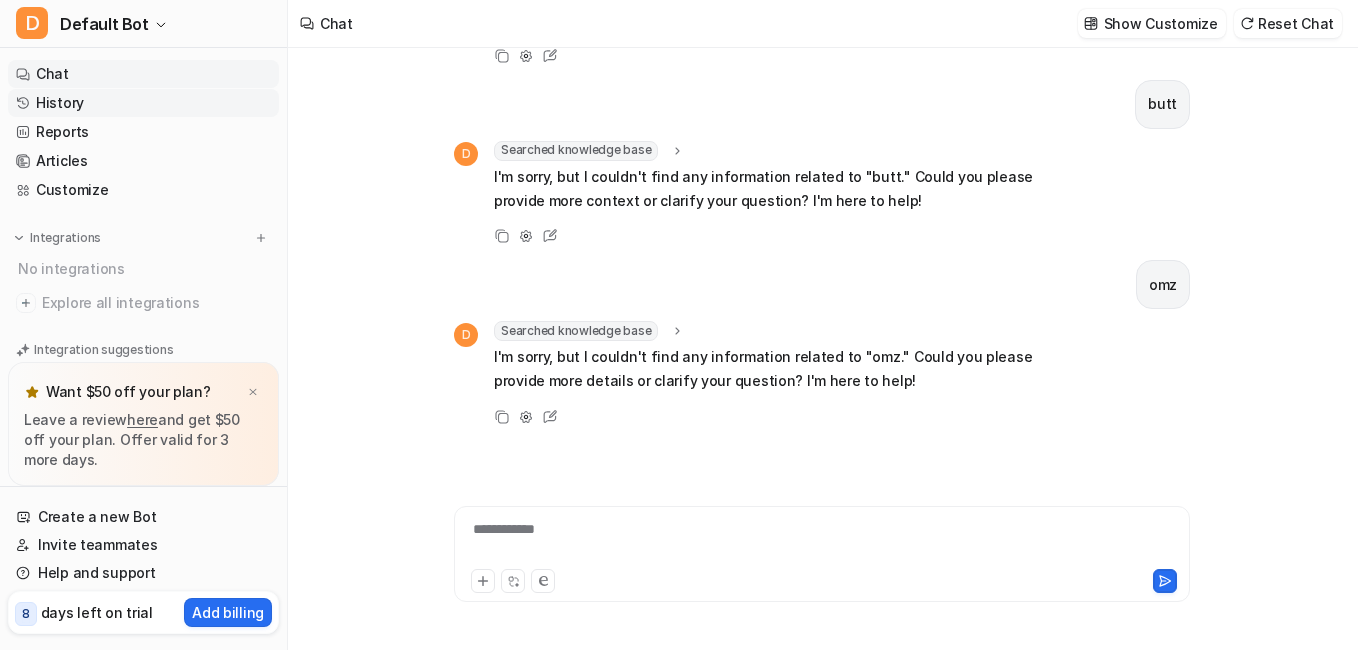 click on "History" at bounding box center [143, 103] 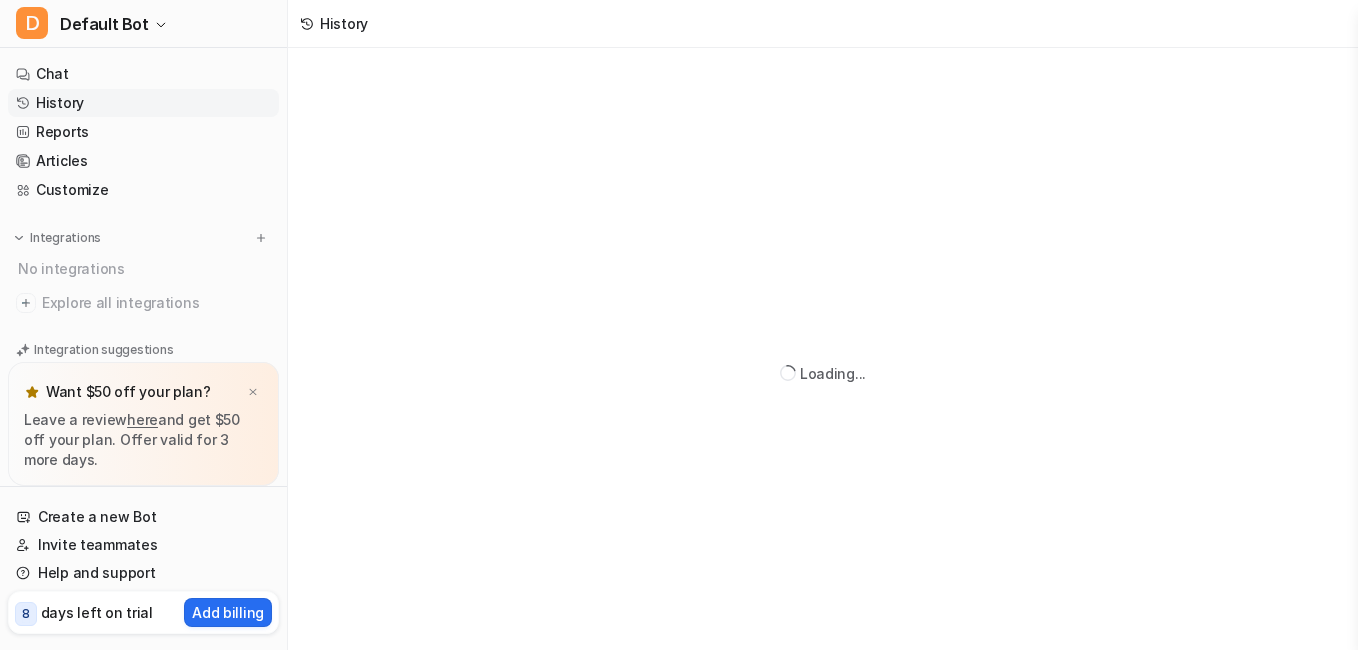click on "History" at bounding box center [143, 103] 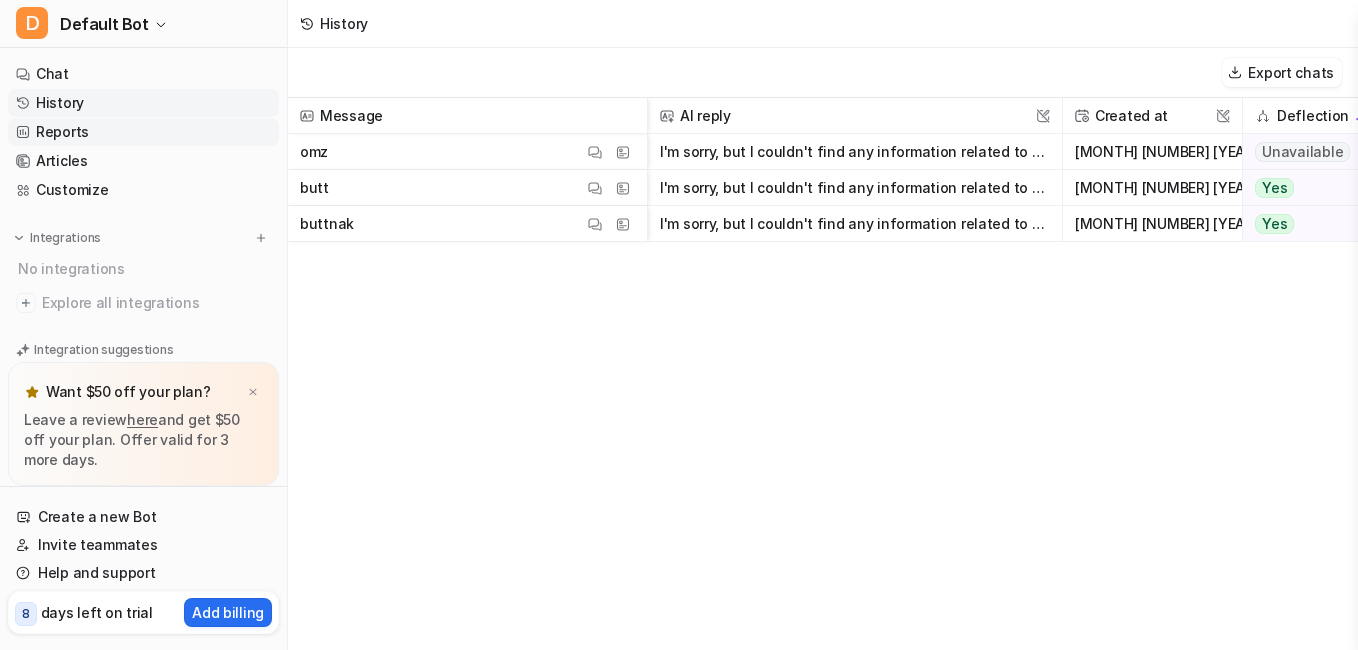 click on "Reports" at bounding box center [143, 132] 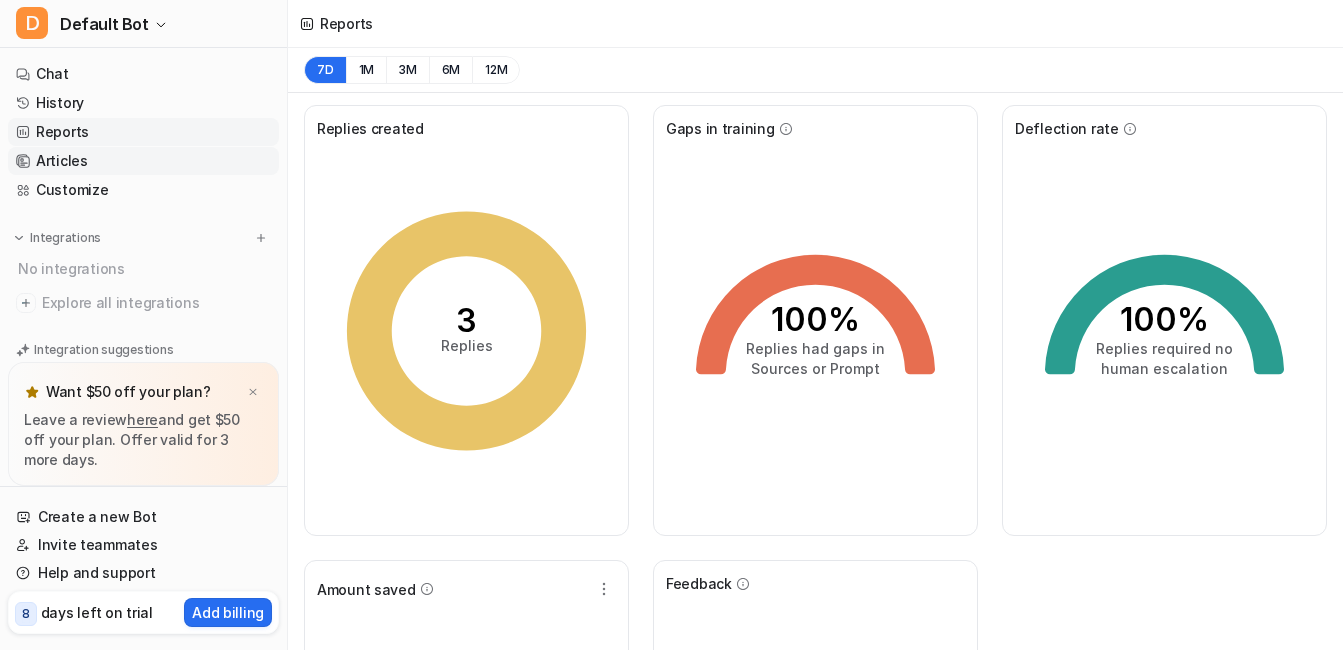 click on "Articles" at bounding box center (143, 161) 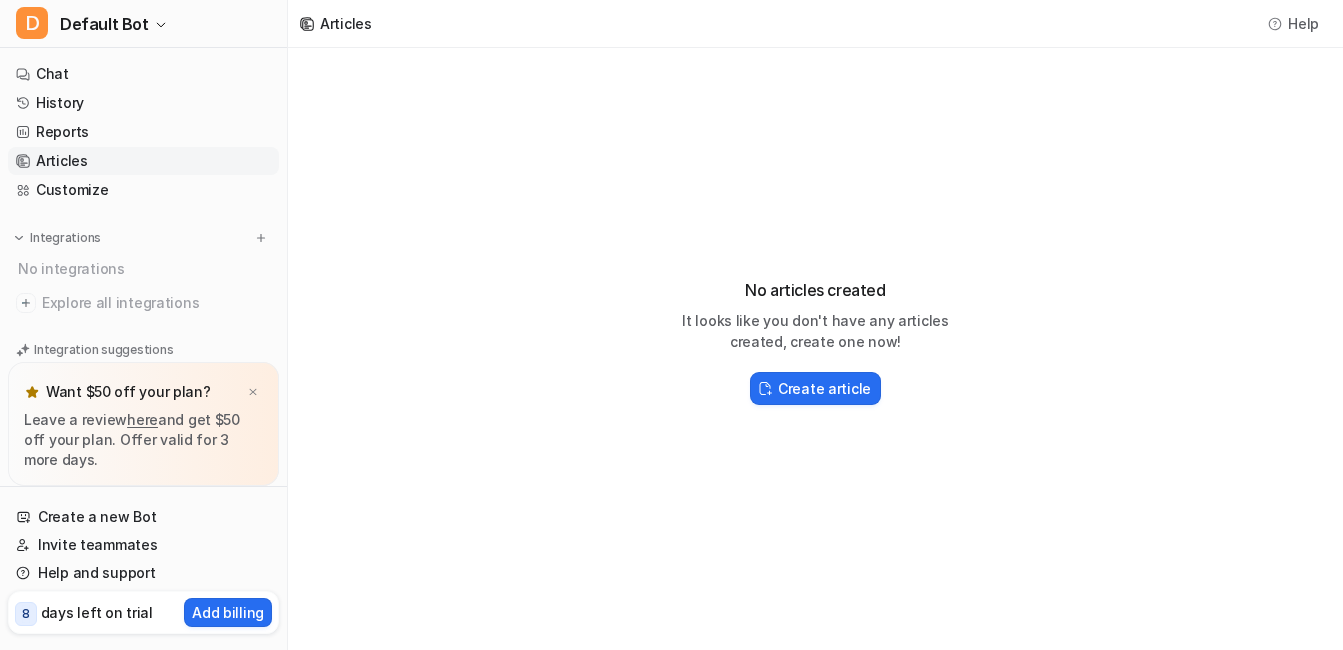 click on "Articles" at bounding box center (143, 161) 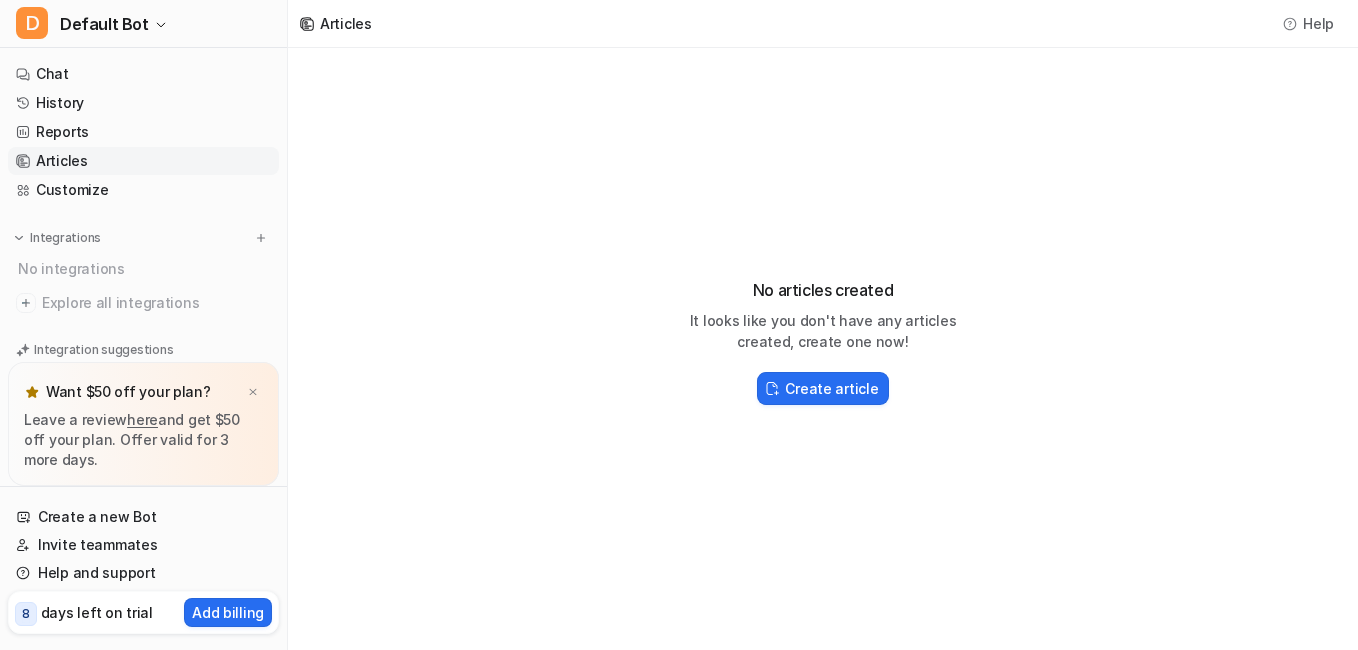 click on "Chat History Reports Articles Customize Integrations No integrations Explore all integrations Integration suggestions Add a website Add a PDF Add a Google Doc Add to Zendesk" at bounding box center [143, 207] 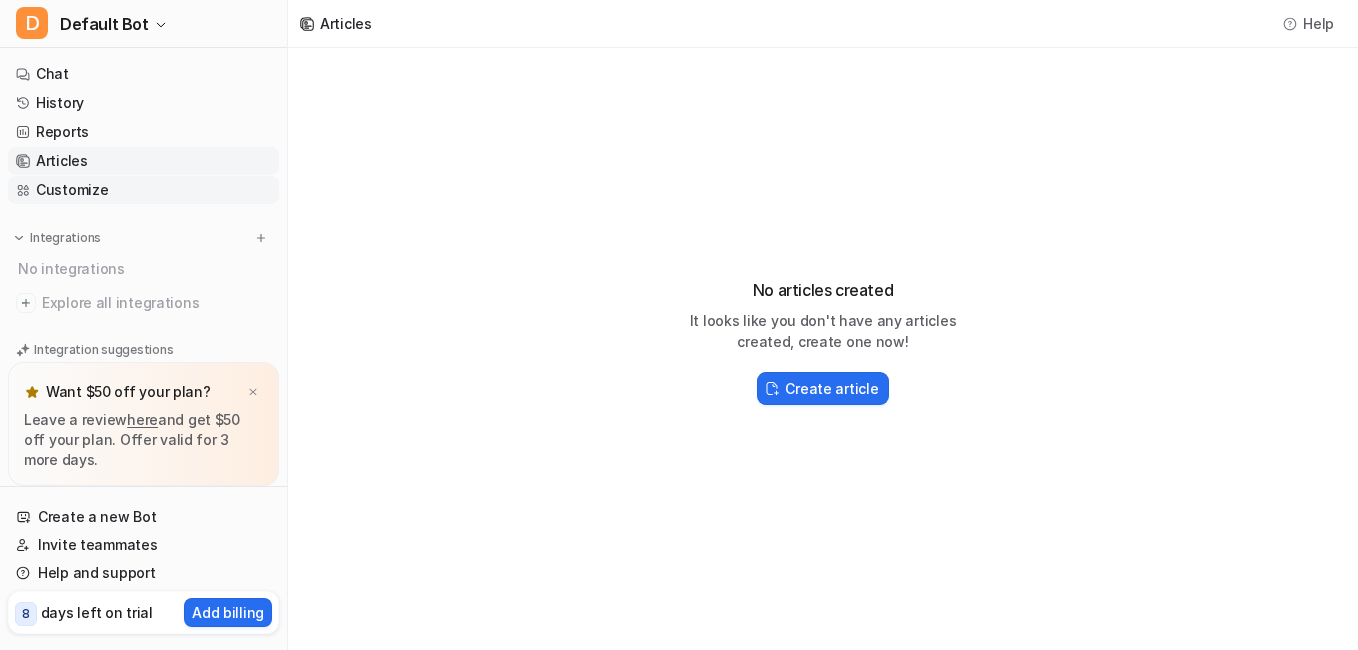 click on "Customize" at bounding box center [143, 190] 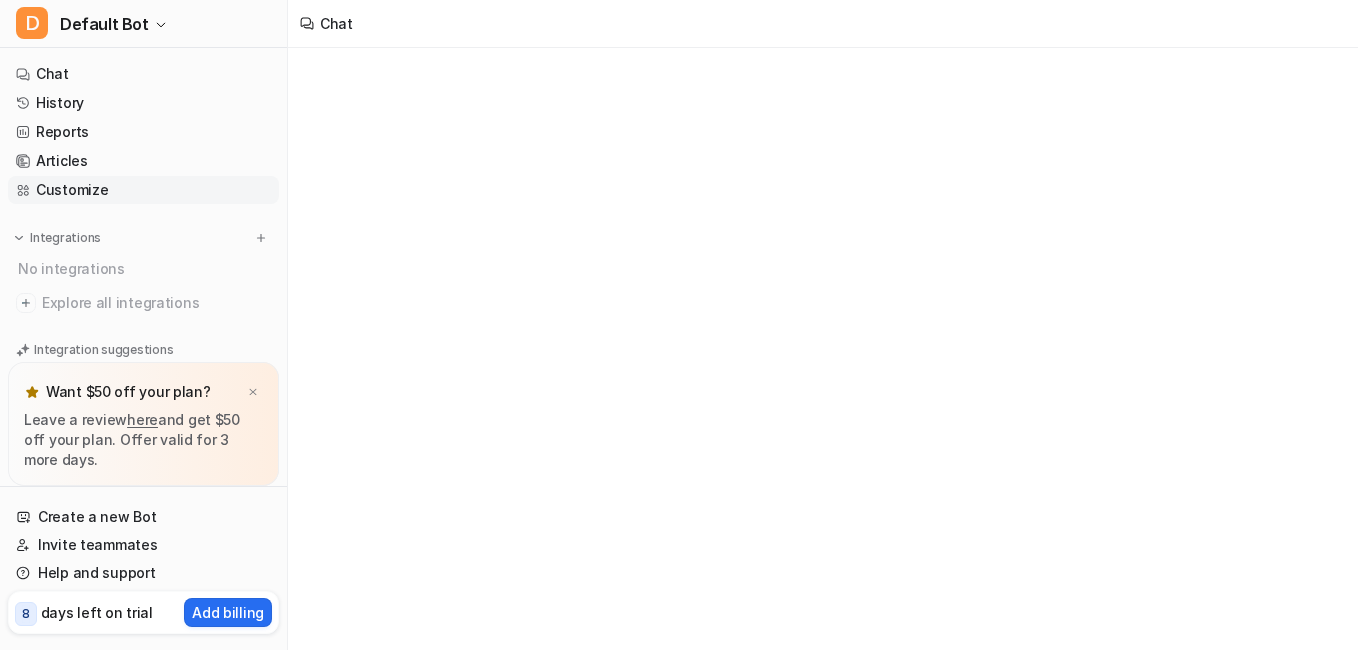 drag, startPoint x: 103, startPoint y: 191, endPoint x: 92, endPoint y: 188, distance: 11.401754 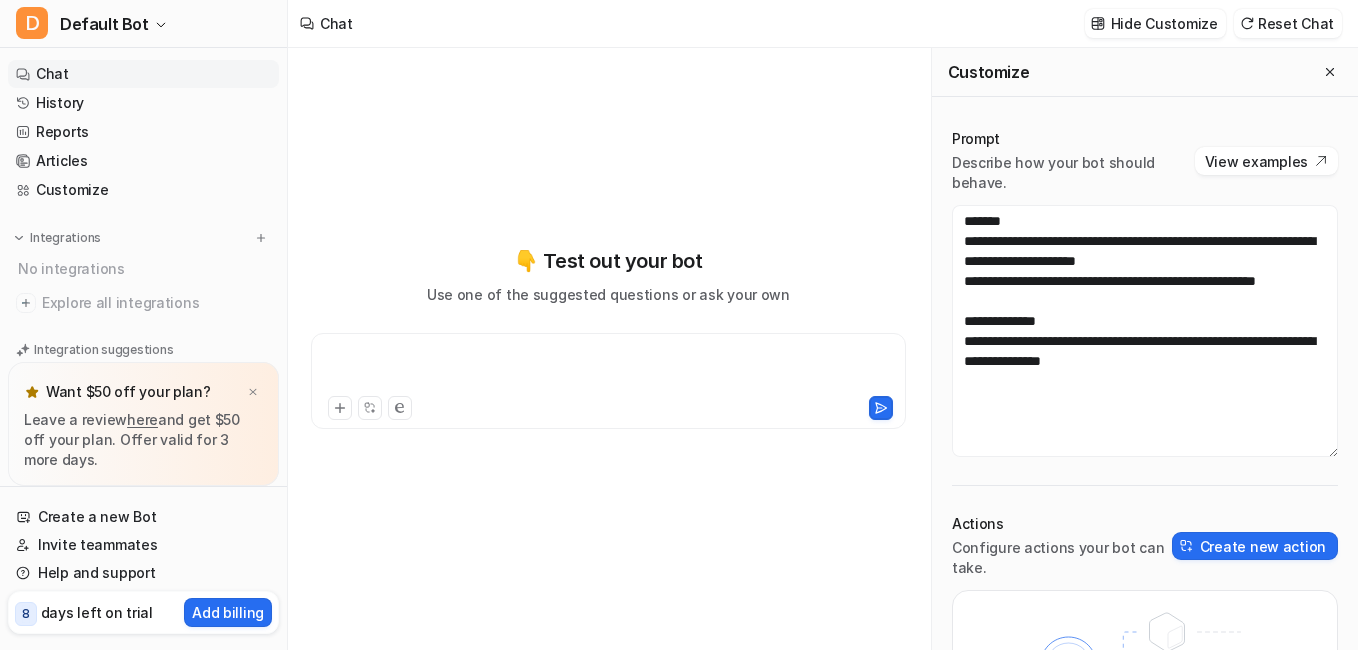 click at bounding box center (608, 369) 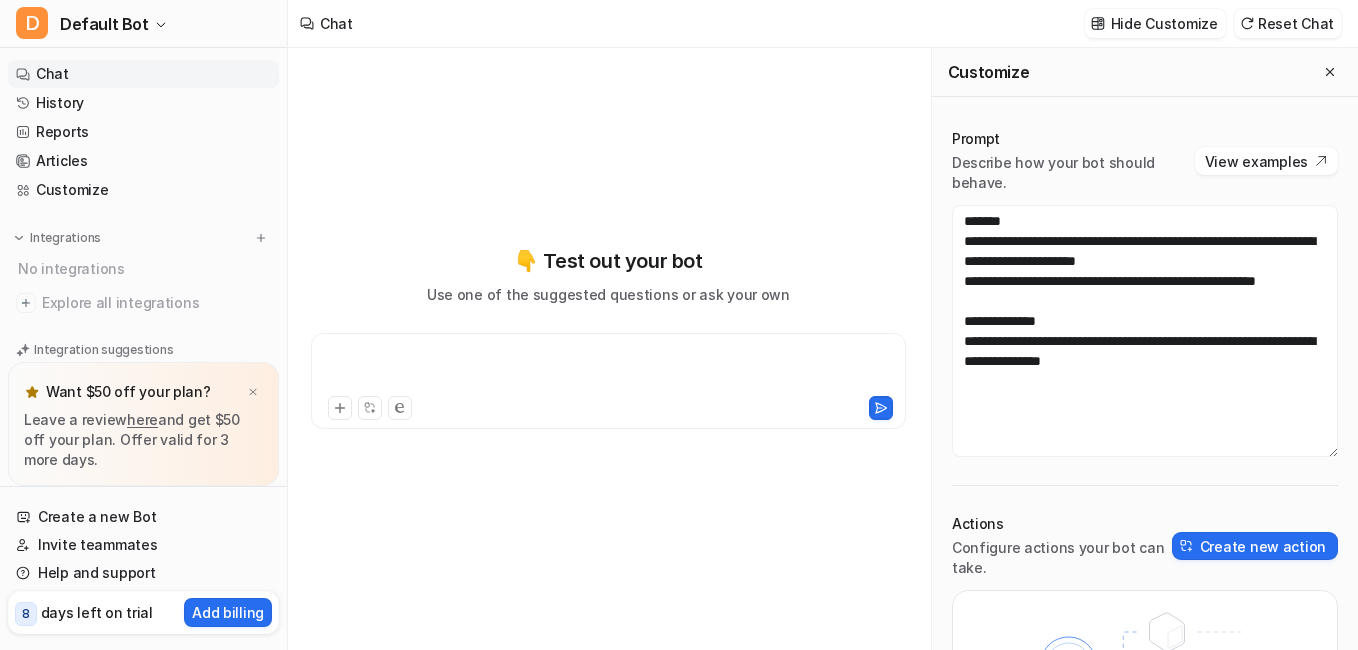 type 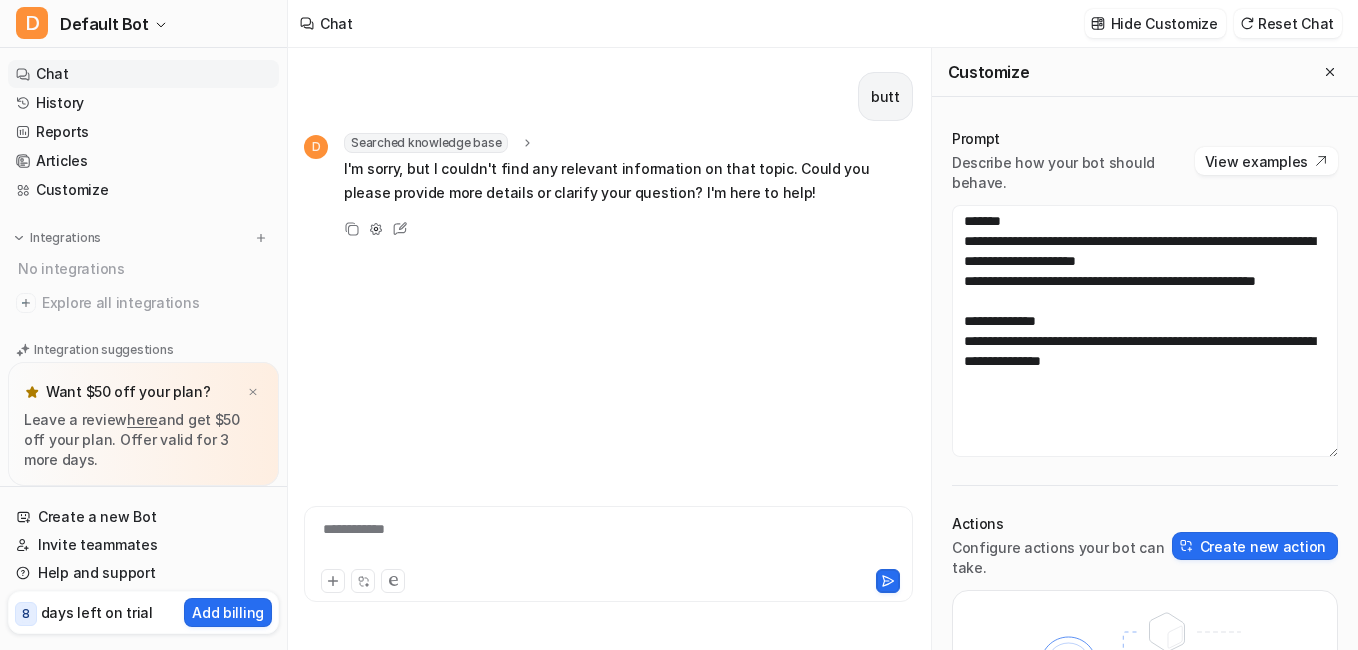click on "I'm sorry, but I couldn't find any relevant information on that topic. Could you please provide more details or clarify your question? I'm here to help!" at bounding box center [628, 181] 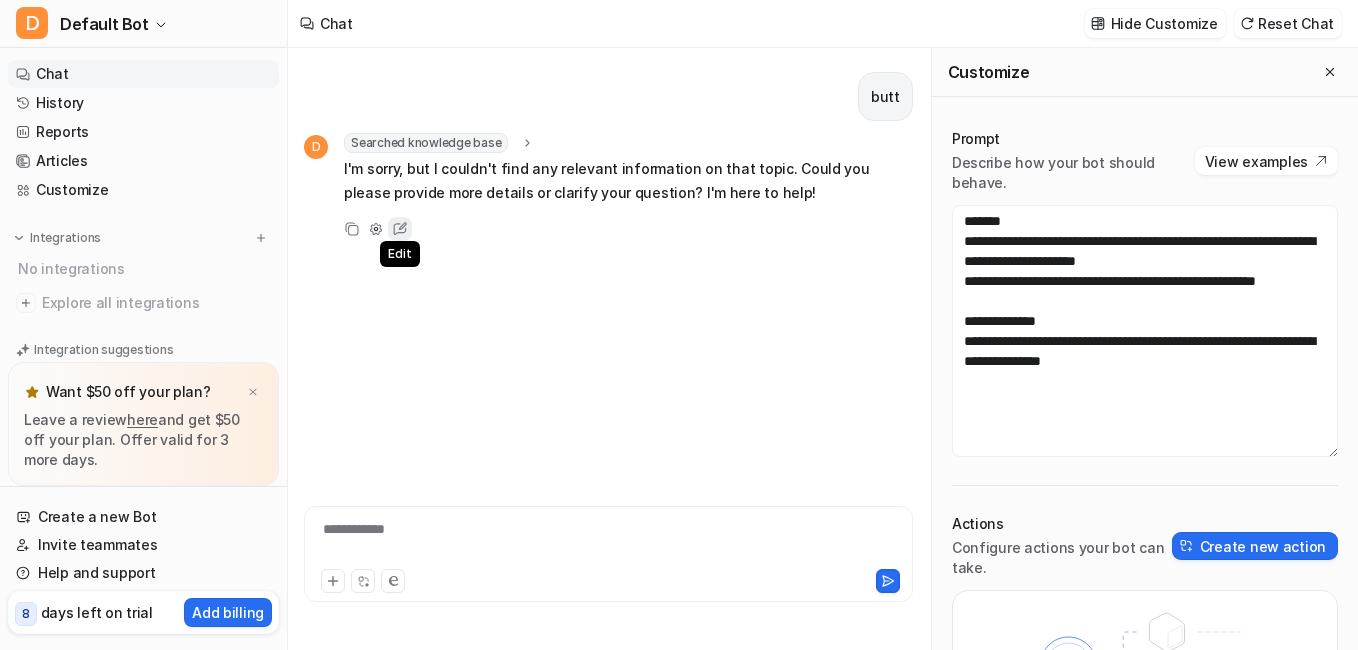 click 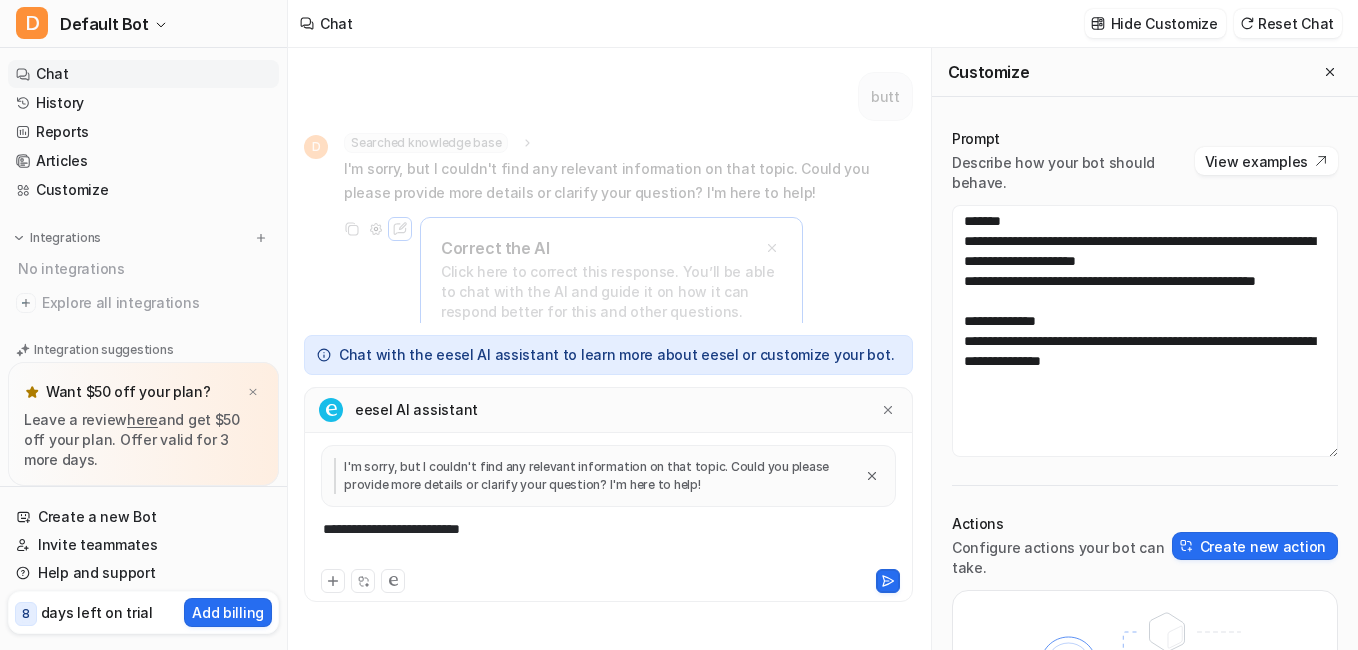 click on "Click here to correct this response. You’ll be able to chat with the AI and guide it on how it can respond better for this and other questions." at bounding box center (611, 292) 